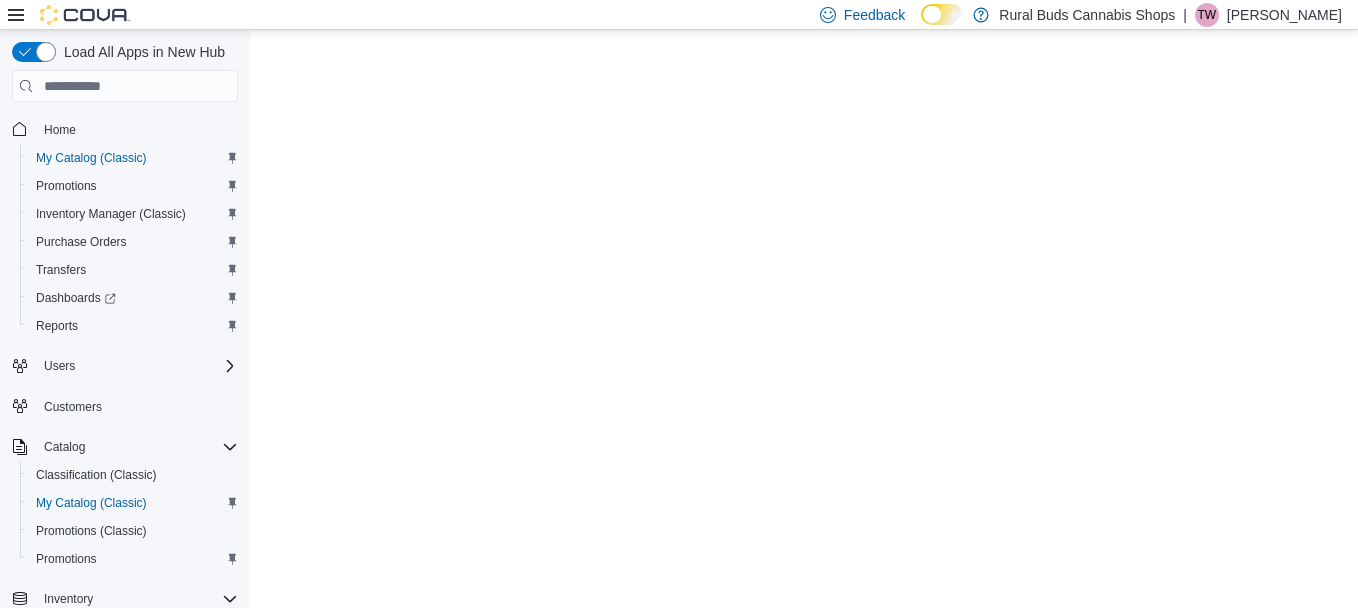 scroll, scrollTop: 0, scrollLeft: 0, axis: both 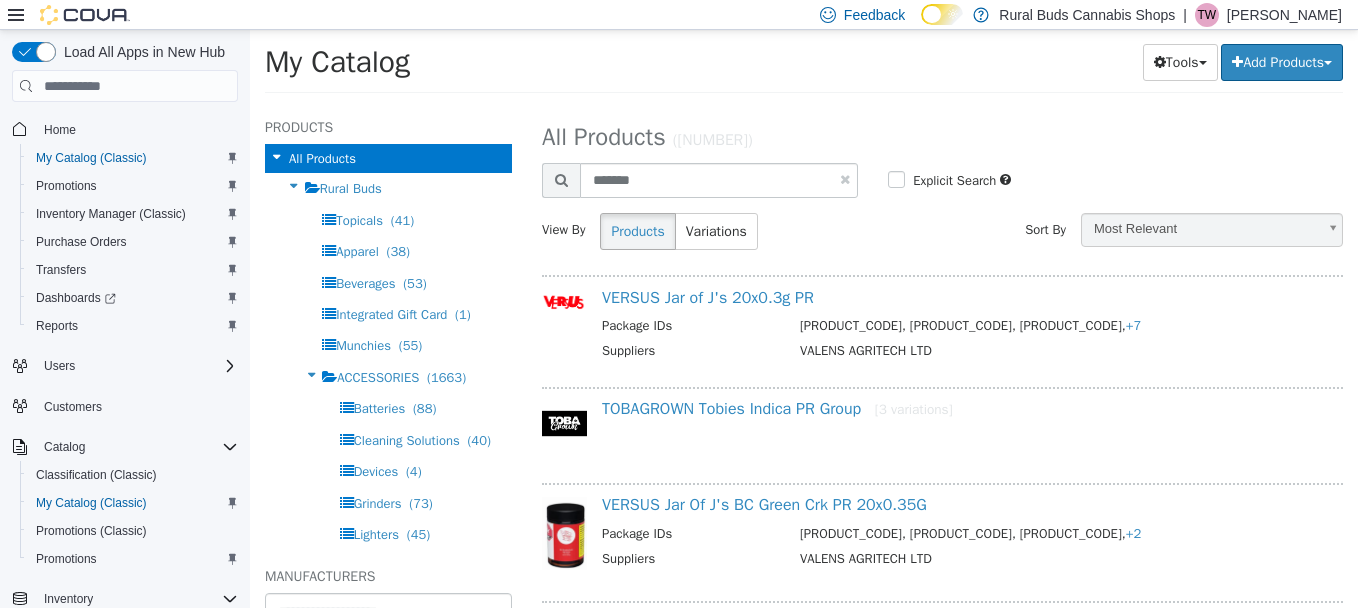 click on "*******" at bounding box center [719, 180] 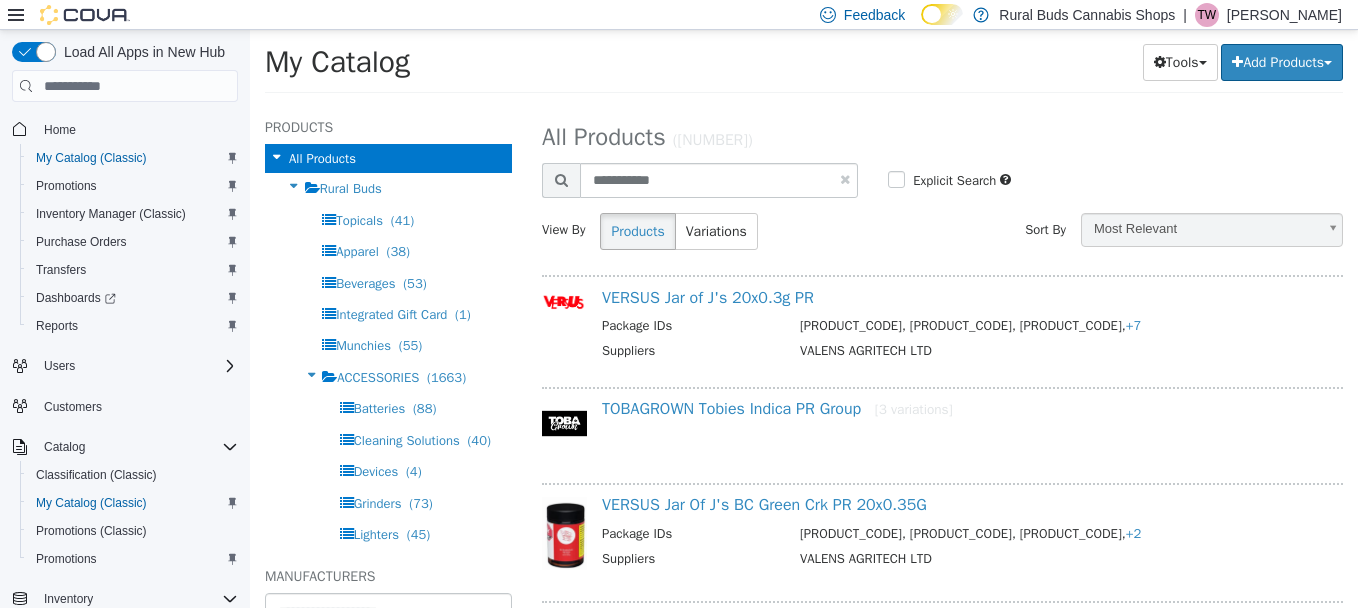 type on "**********" 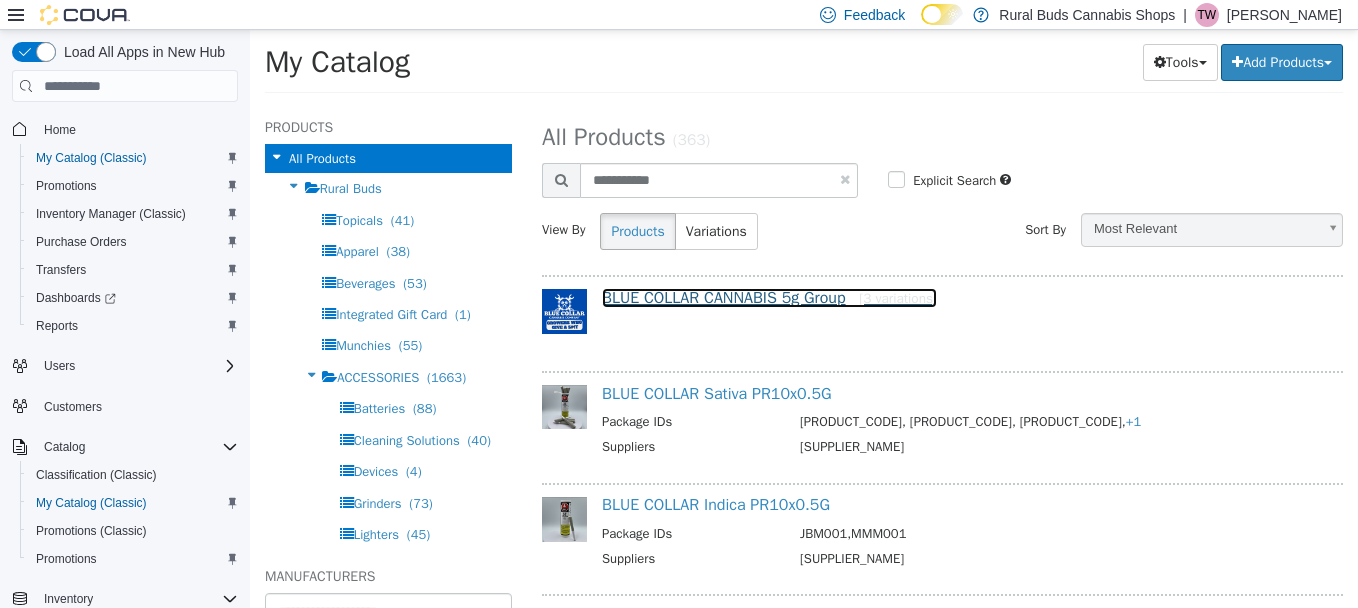 click on "Group
[3 variations]" at bounding box center (769, 298) 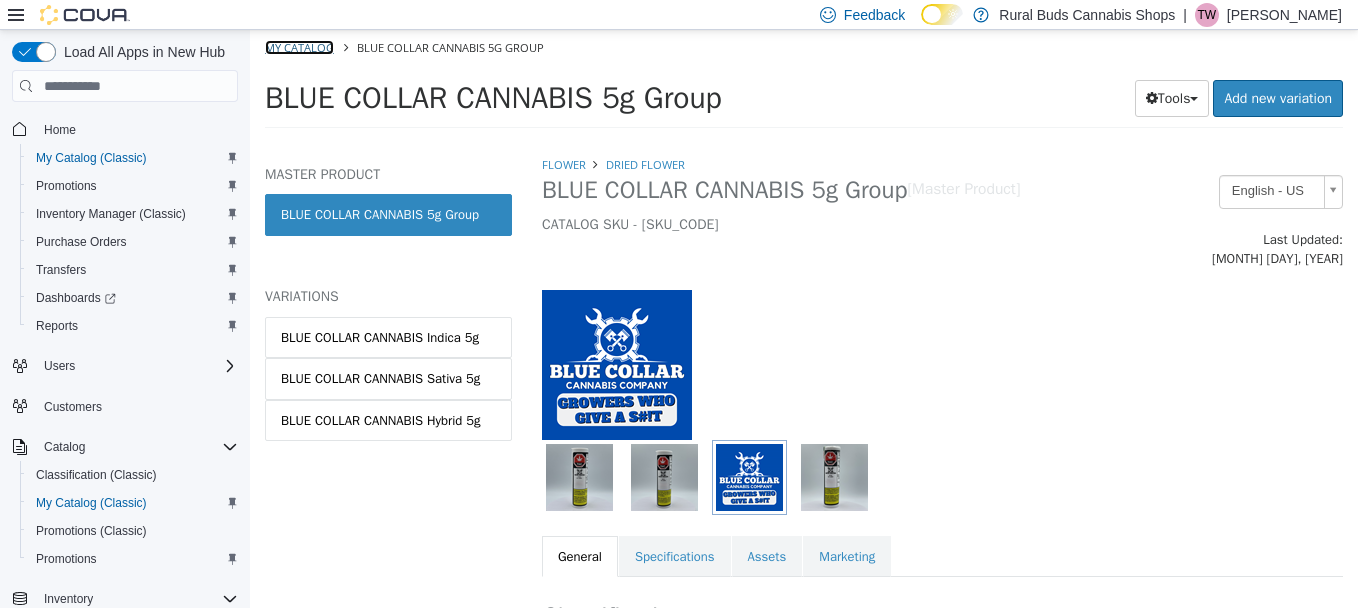 click on "My Catalog" at bounding box center (299, 47) 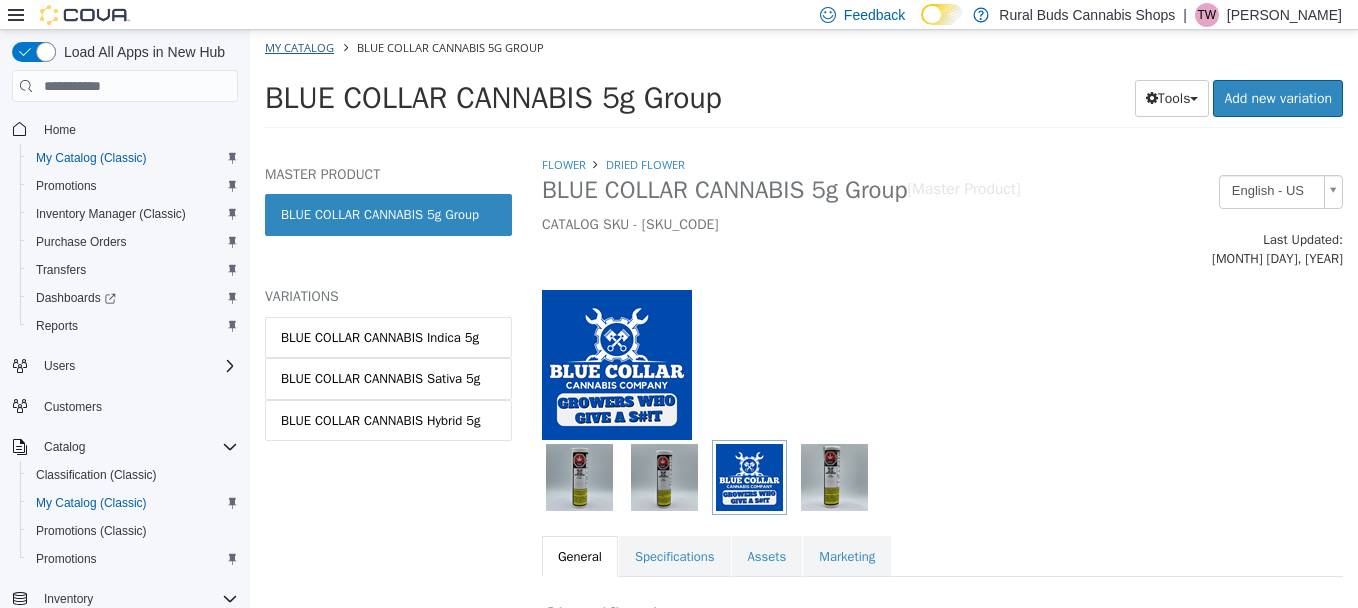 select on "**********" 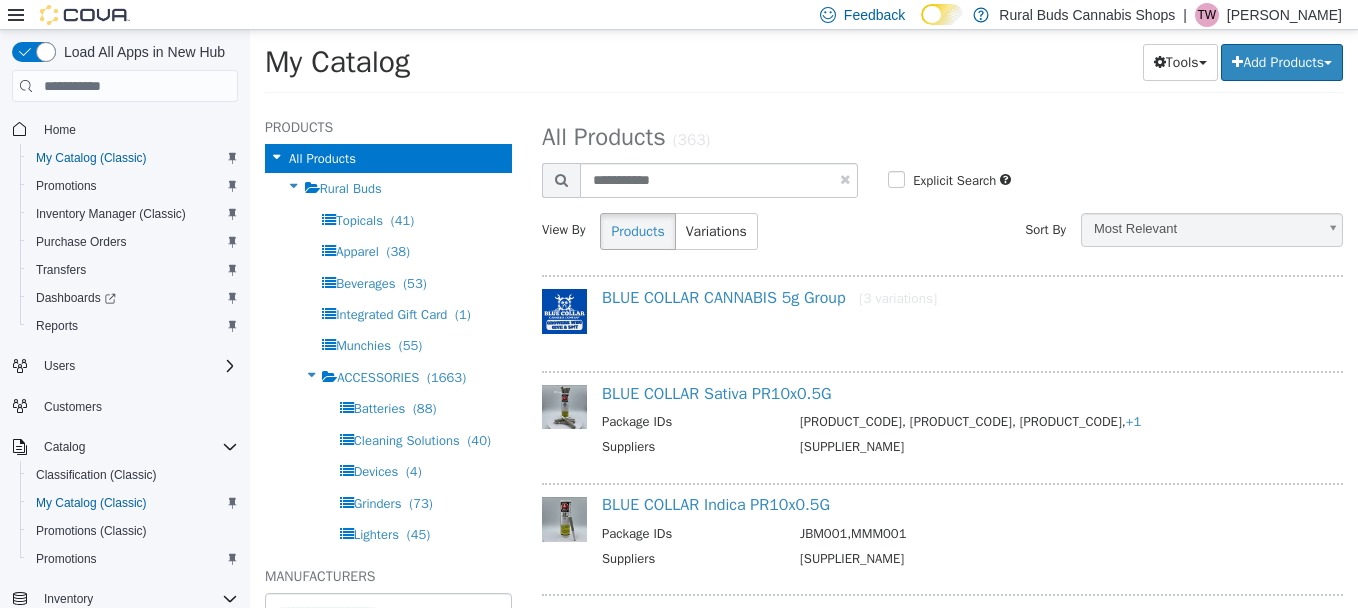 click on "Group
Package IDs [PRODUCT_CODE], [PRODUCT_CODE], [PRODUCT_CODE], +1
Suppliers [SUPPLIER_NAME]" at bounding box center [968, 423] 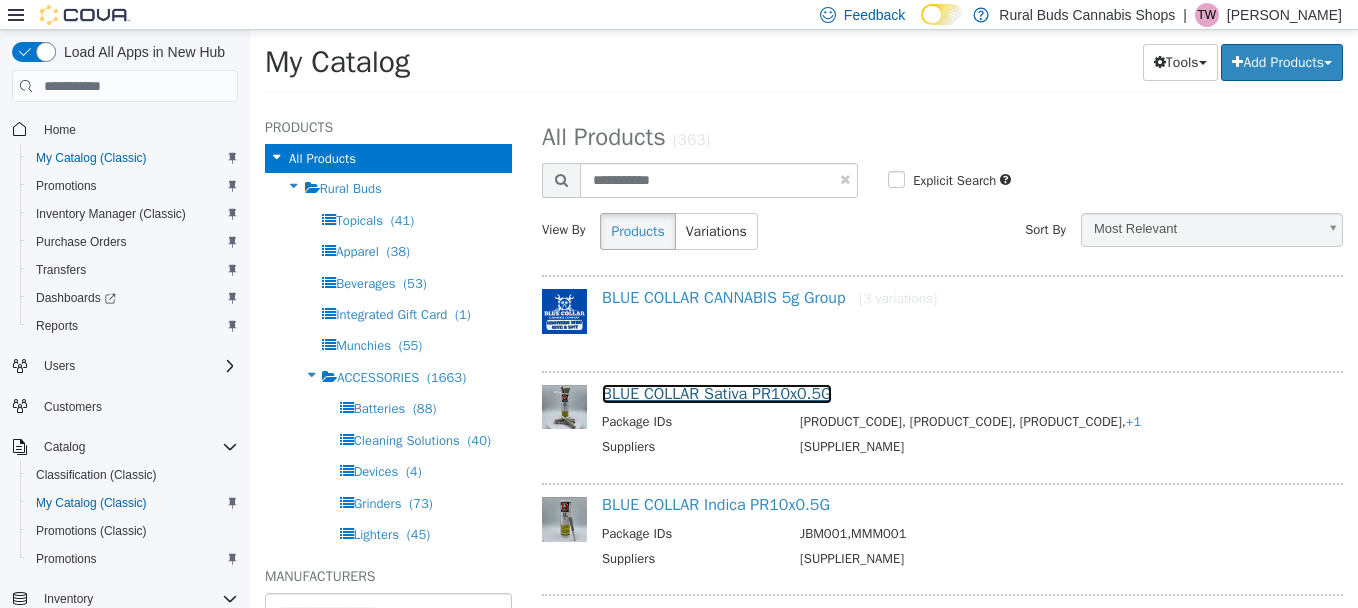 click on "BLUE COLLAR Sativa PR10x0.5G" at bounding box center (717, 394) 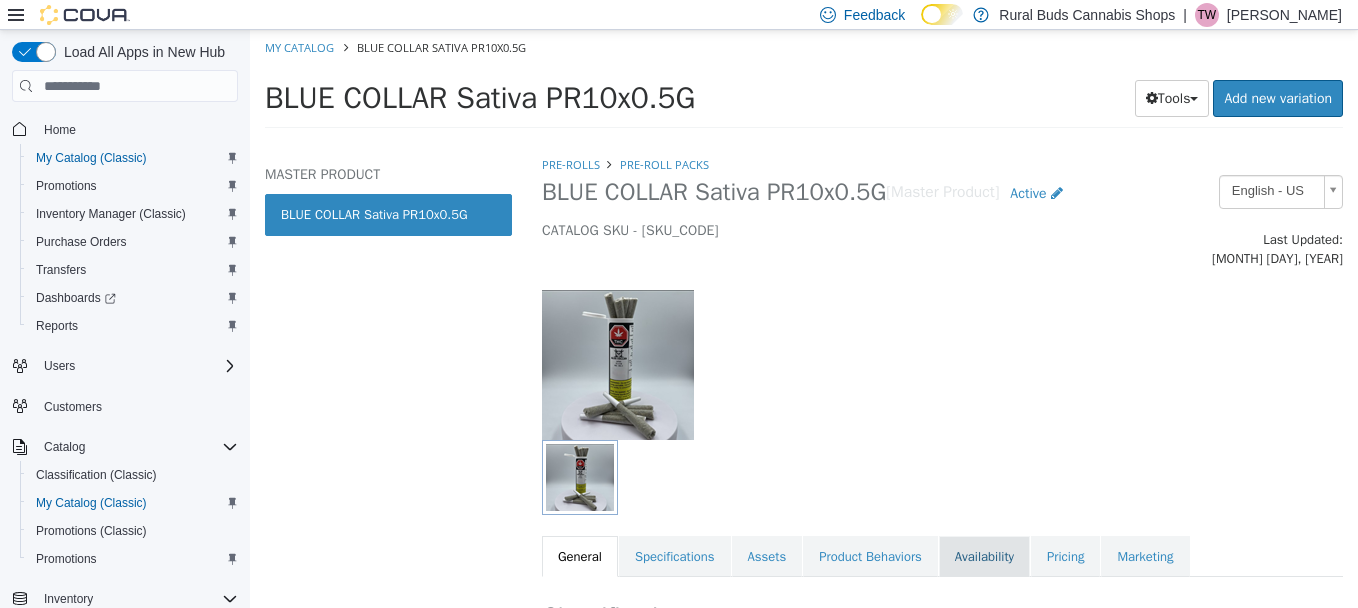 click on "Availability" at bounding box center (984, 557) 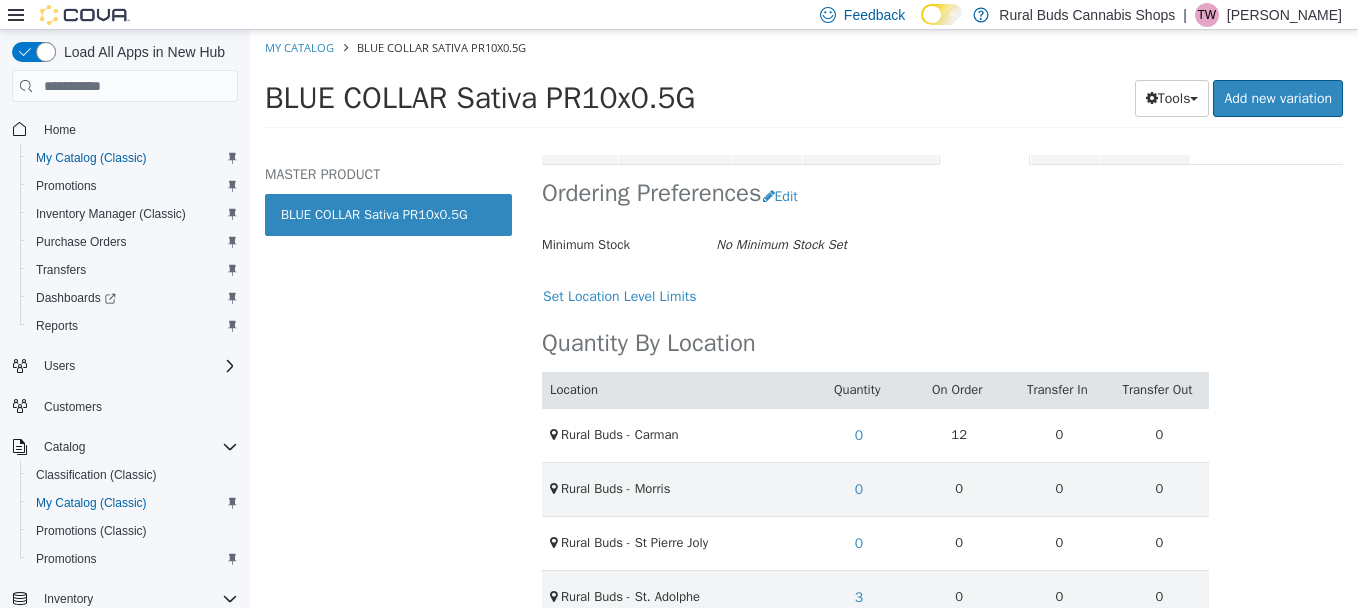 scroll, scrollTop: 447, scrollLeft: 0, axis: vertical 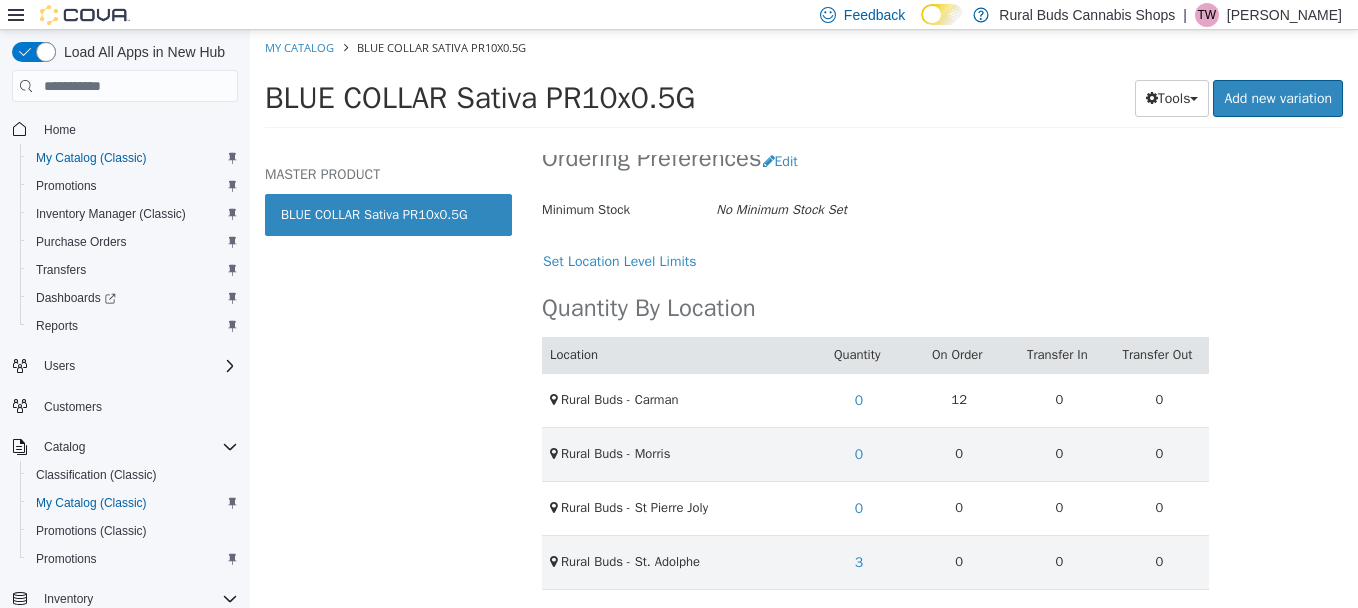 click on "My Catalog" at bounding box center (301, 47) 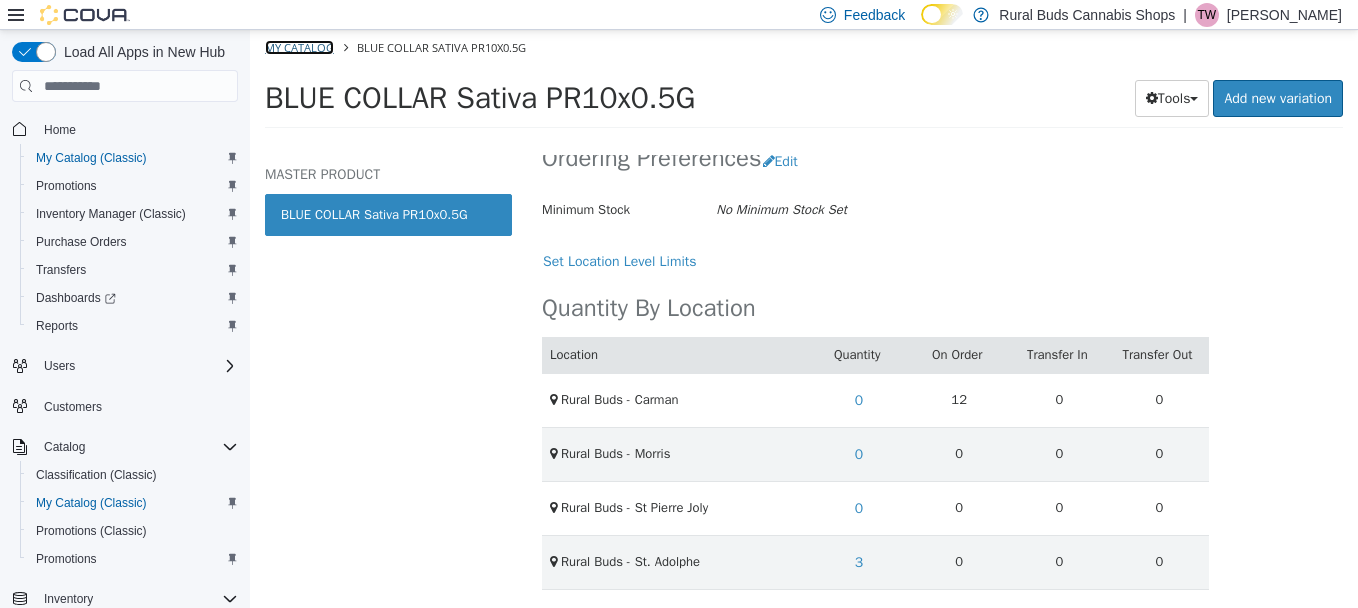 click on "My Catalog" at bounding box center [299, 47] 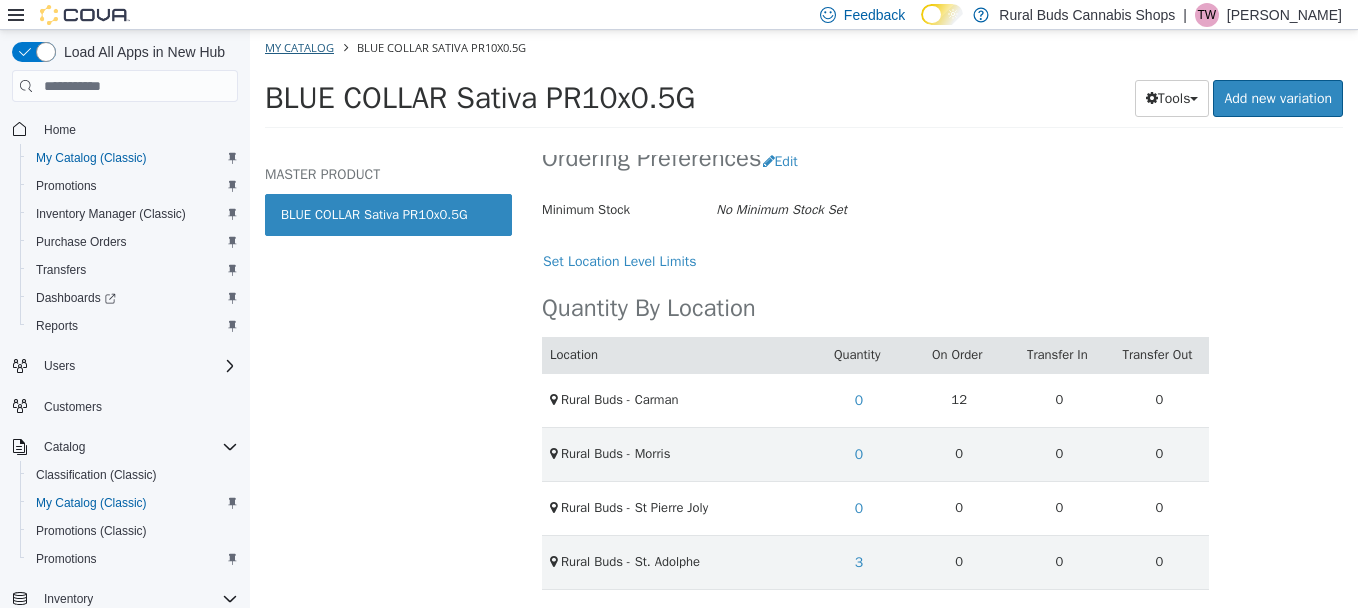select on "**********" 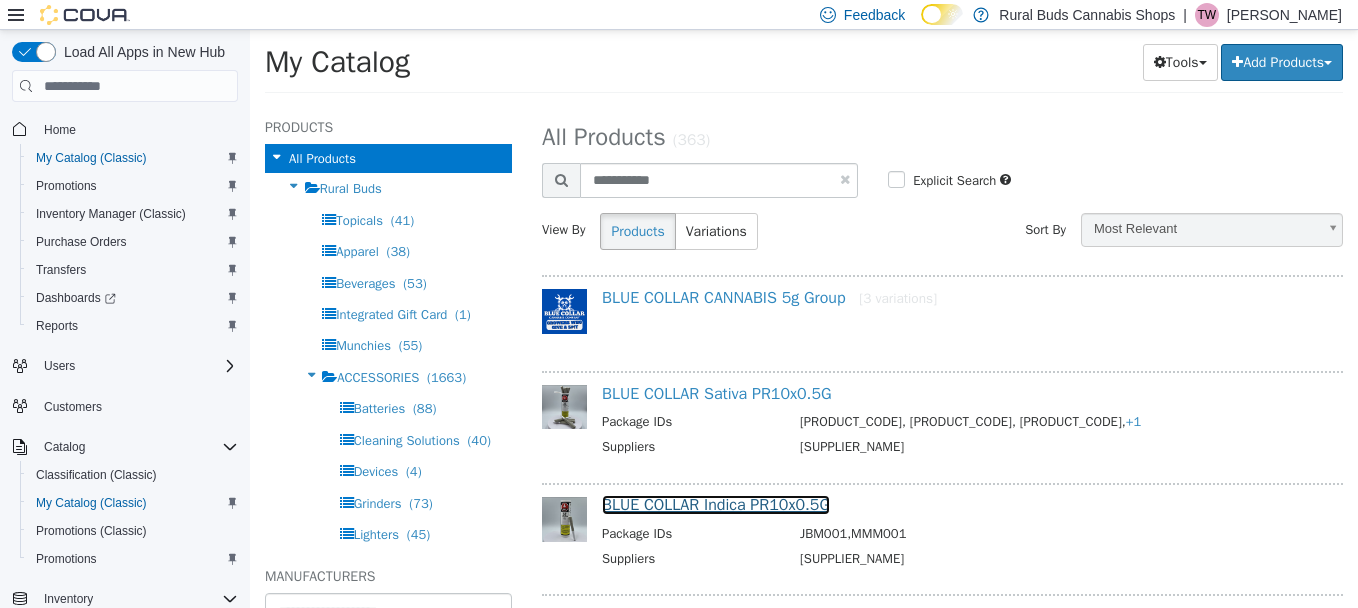 click on "BLUE COLLAR Indica PR10x0.5G" at bounding box center (716, 505) 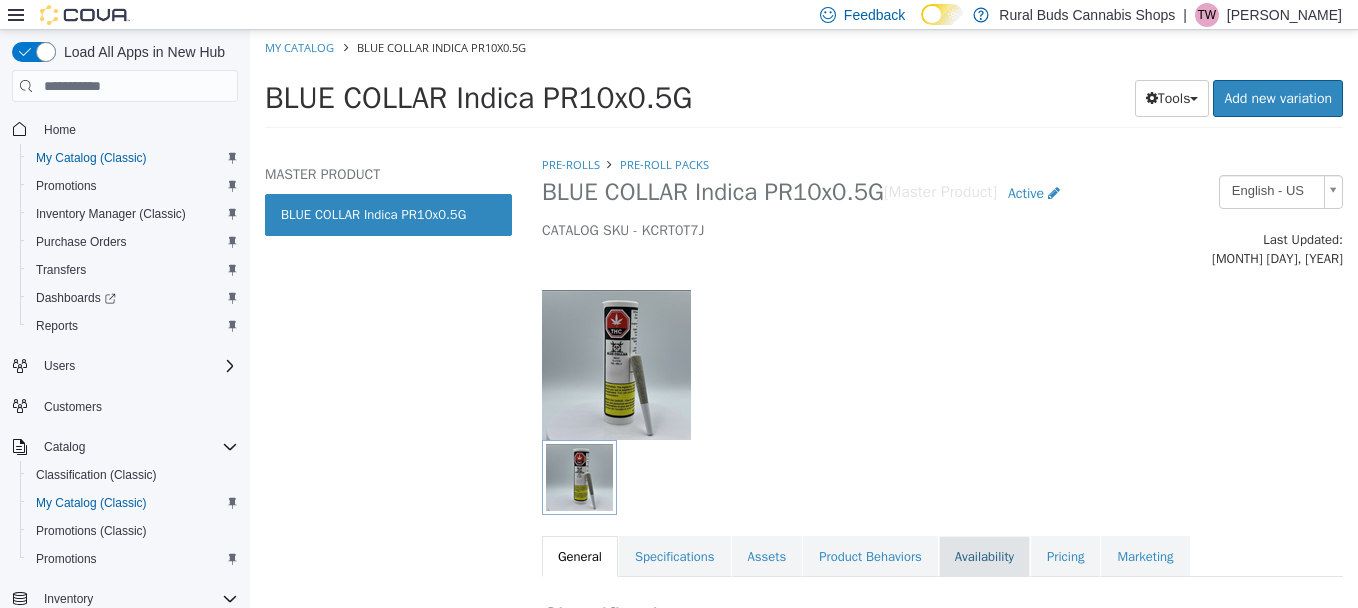 click on "Availability" at bounding box center (984, 557) 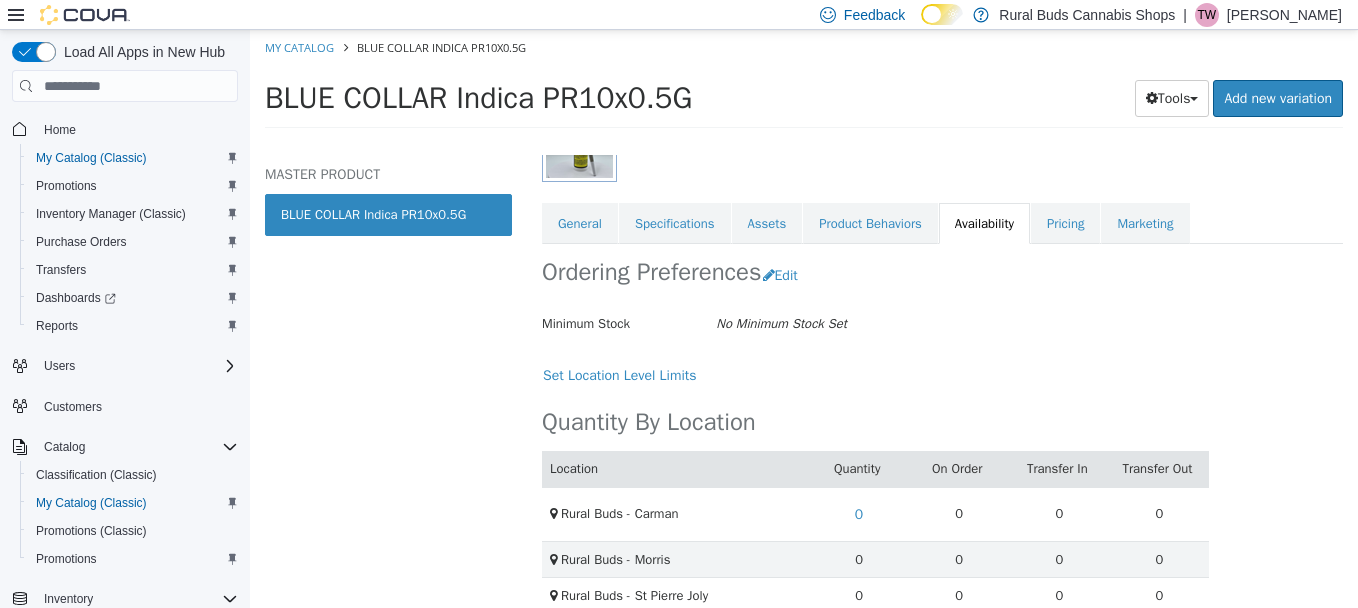 scroll, scrollTop: 297, scrollLeft: 0, axis: vertical 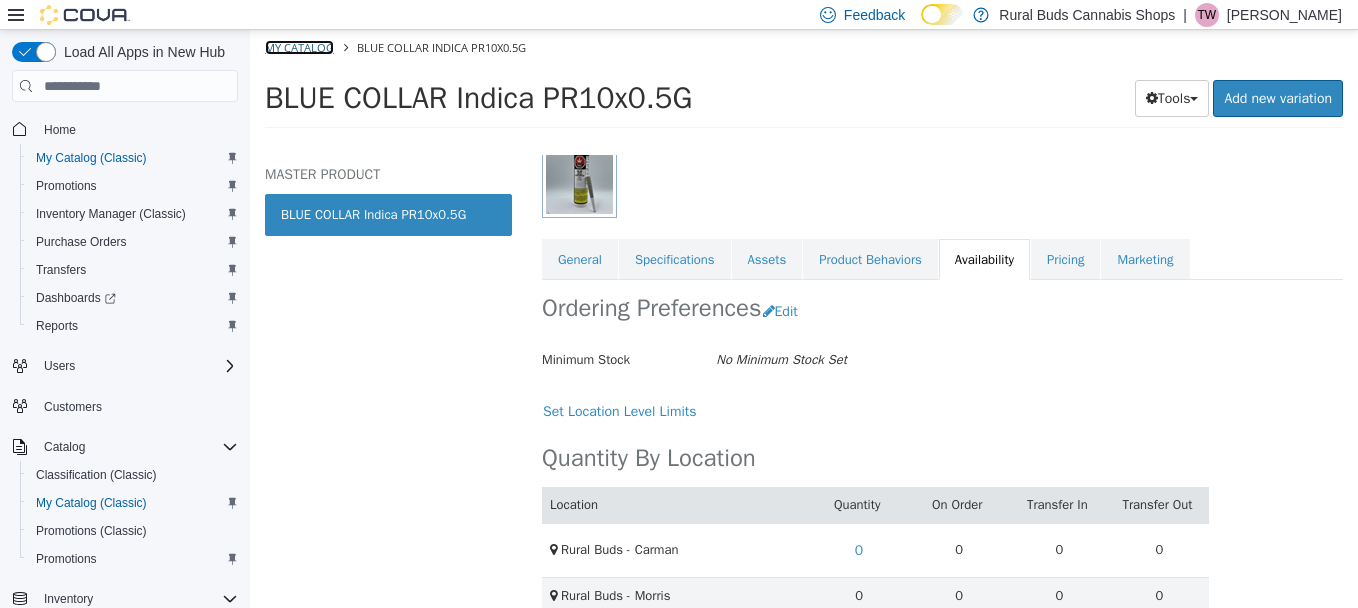 click on "My Catalog" at bounding box center [299, 47] 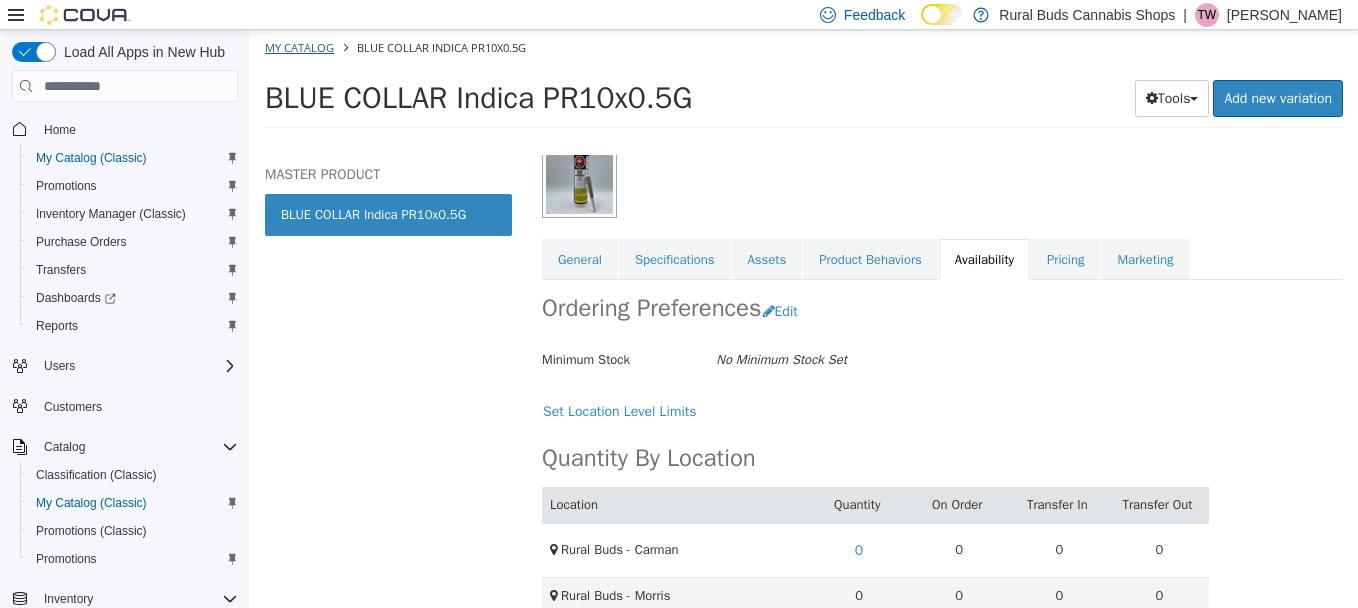 select on "**********" 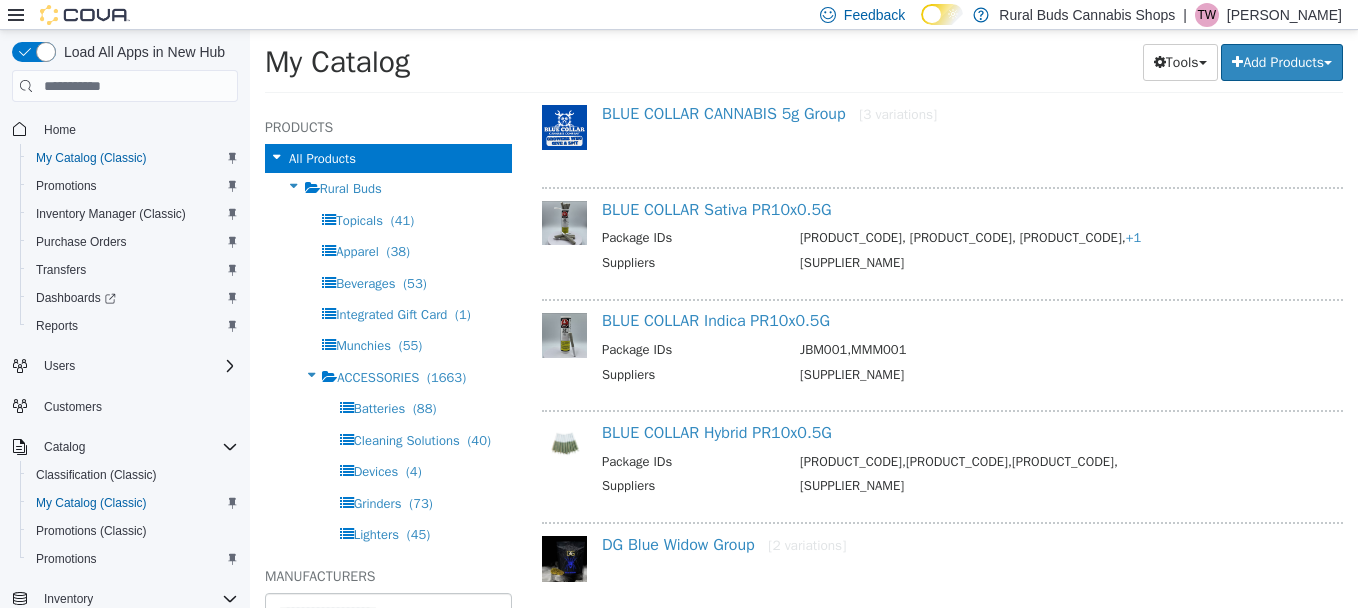 scroll, scrollTop: 200, scrollLeft: 0, axis: vertical 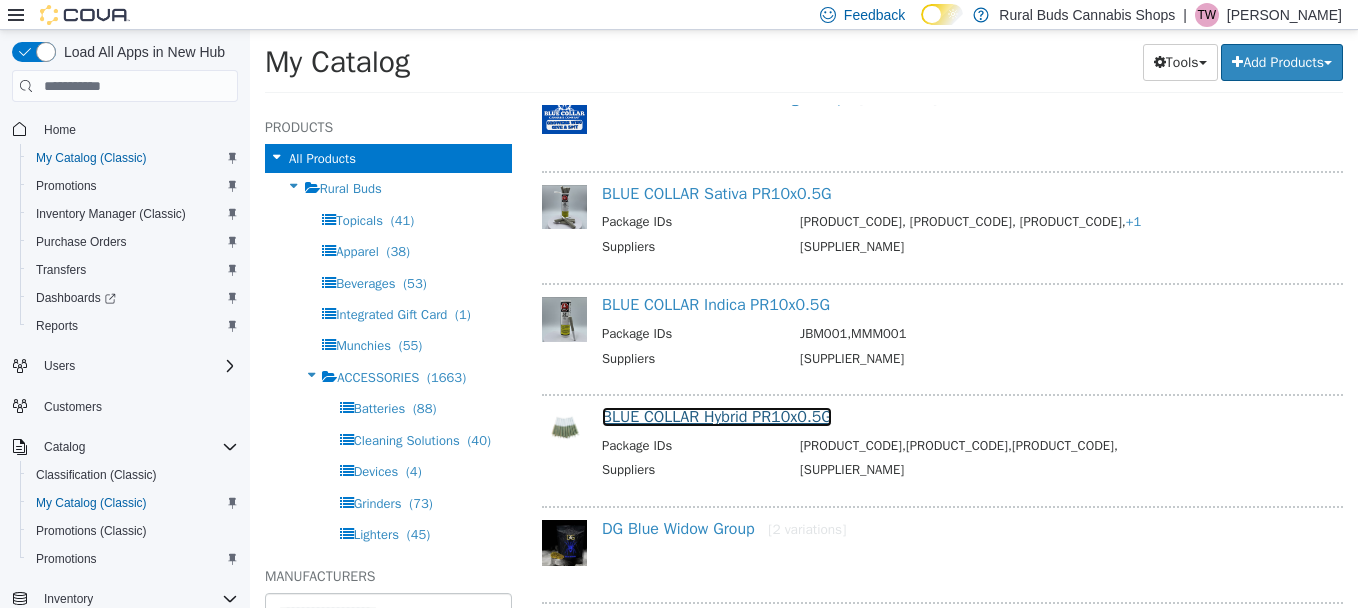 click on "BLUE COLLAR Hybrid PR10x0.5G" at bounding box center [717, 417] 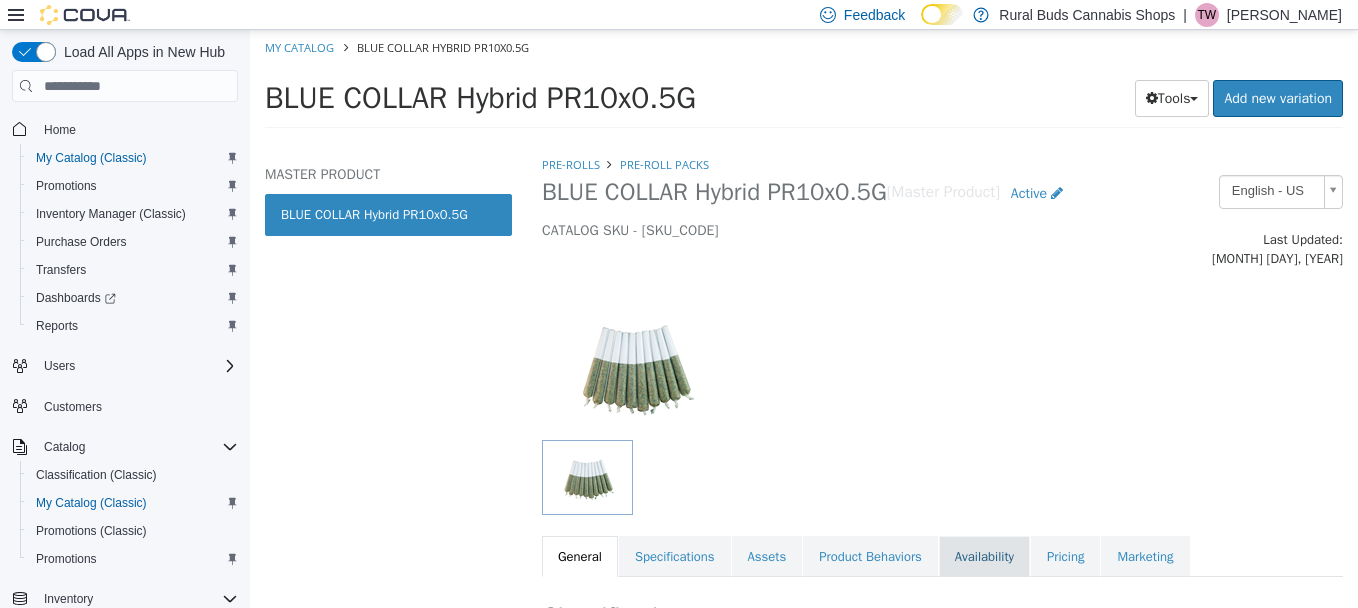click on "Availability" at bounding box center (984, 557) 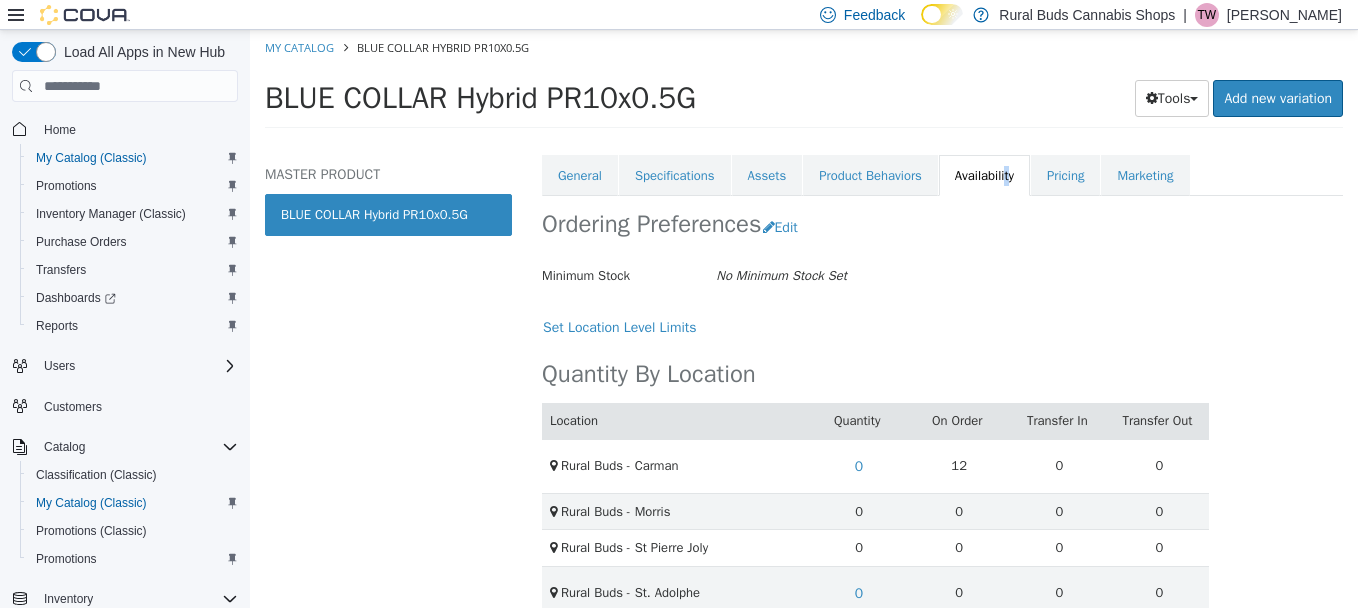 scroll, scrollTop: 397, scrollLeft: 0, axis: vertical 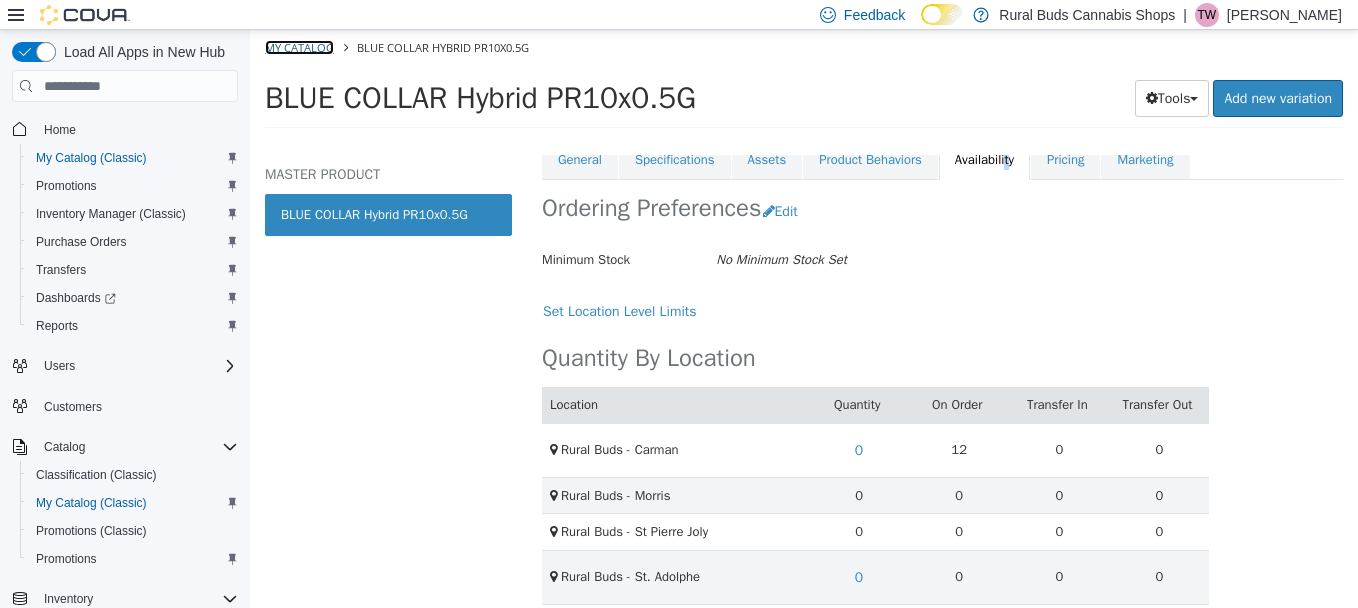 click on "My Catalog" at bounding box center [299, 47] 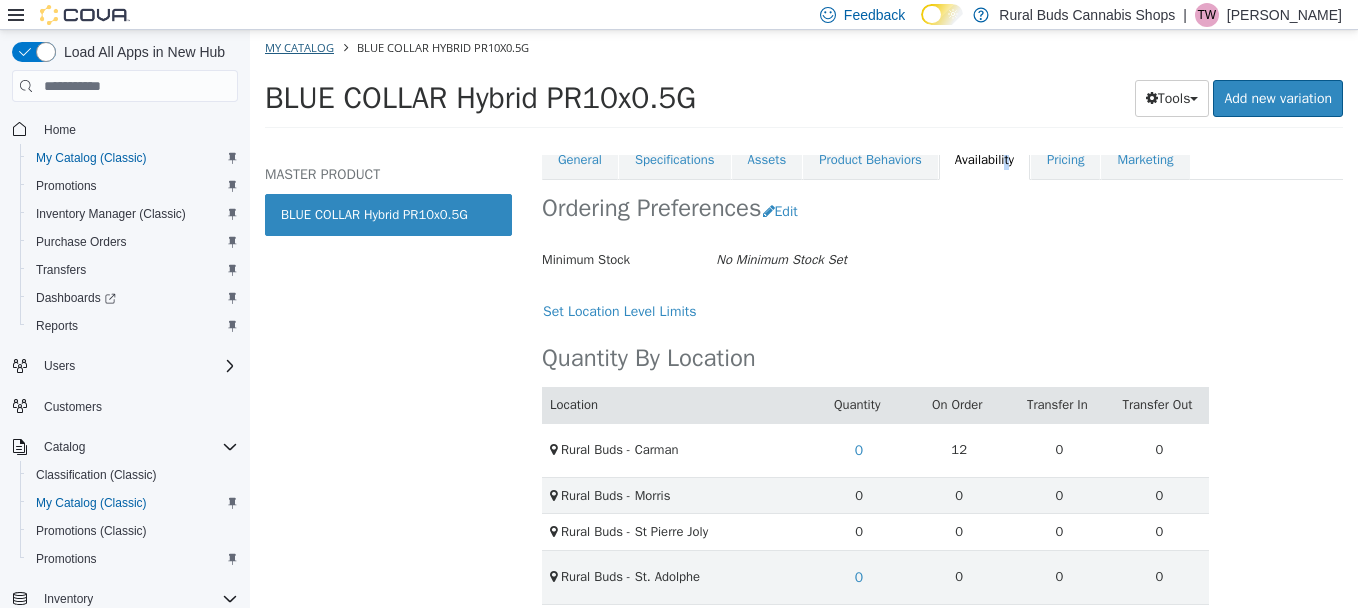 select on "**********" 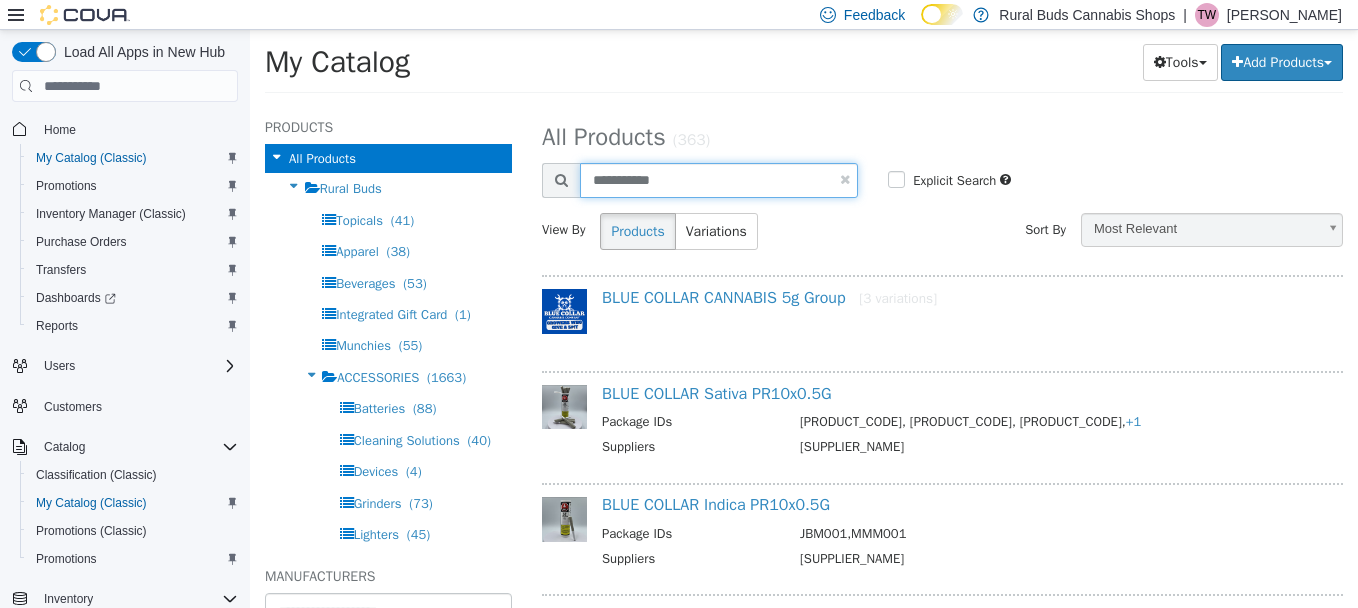 drag, startPoint x: 700, startPoint y: 174, endPoint x: 528, endPoint y: 192, distance: 172.9393 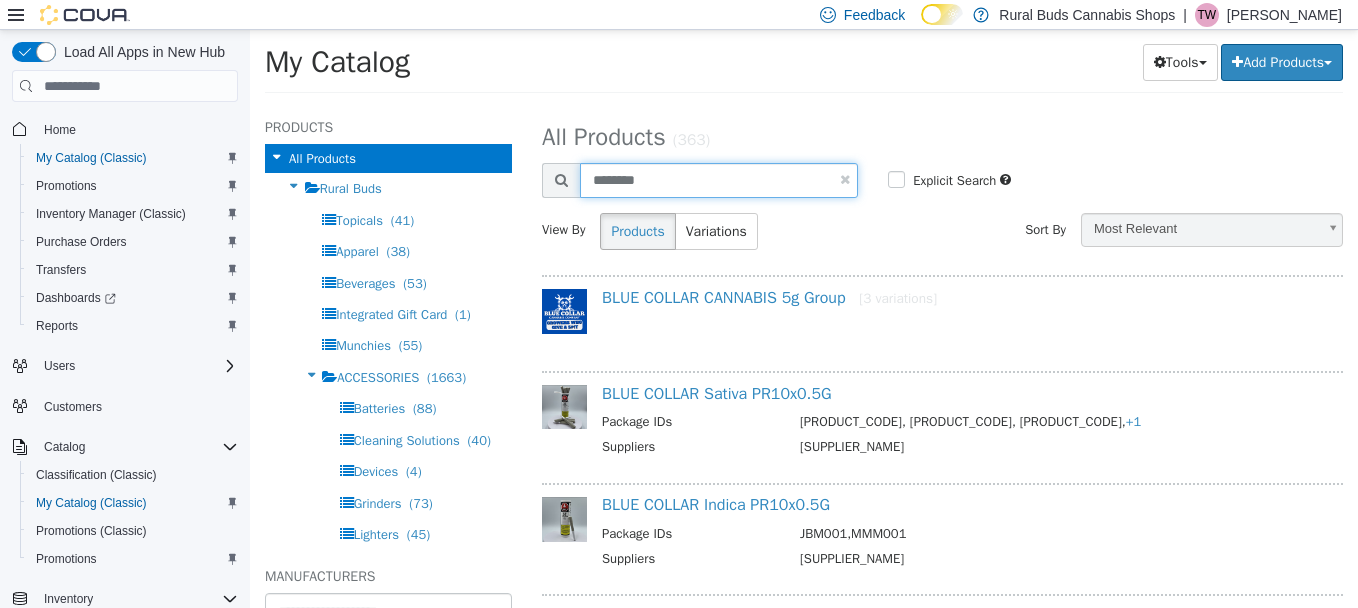 type on "********" 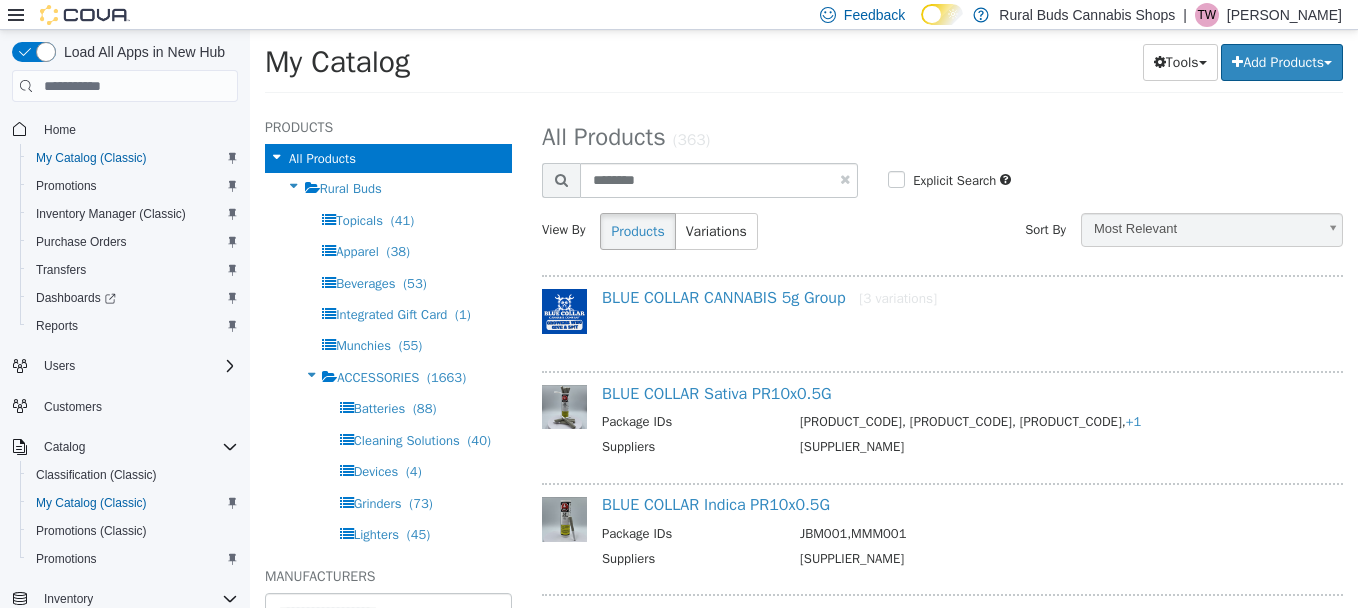 select on "**********" 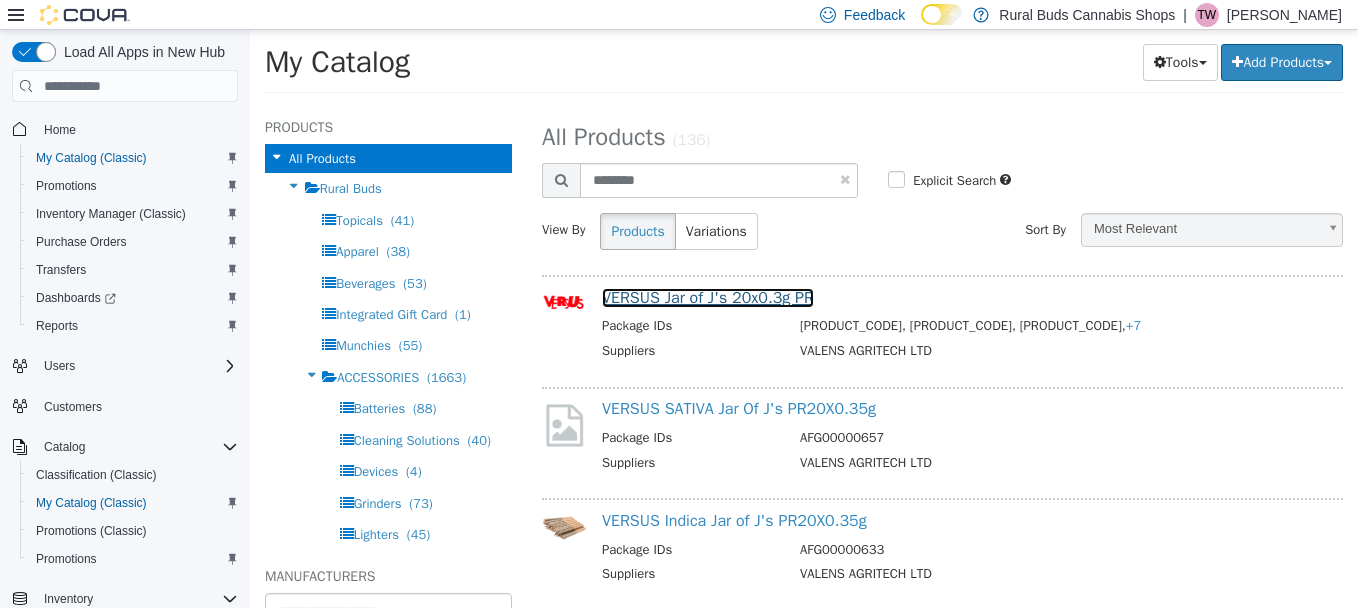 click on "VERSUS Jar of J's 20x0.3g PR" at bounding box center [708, 298] 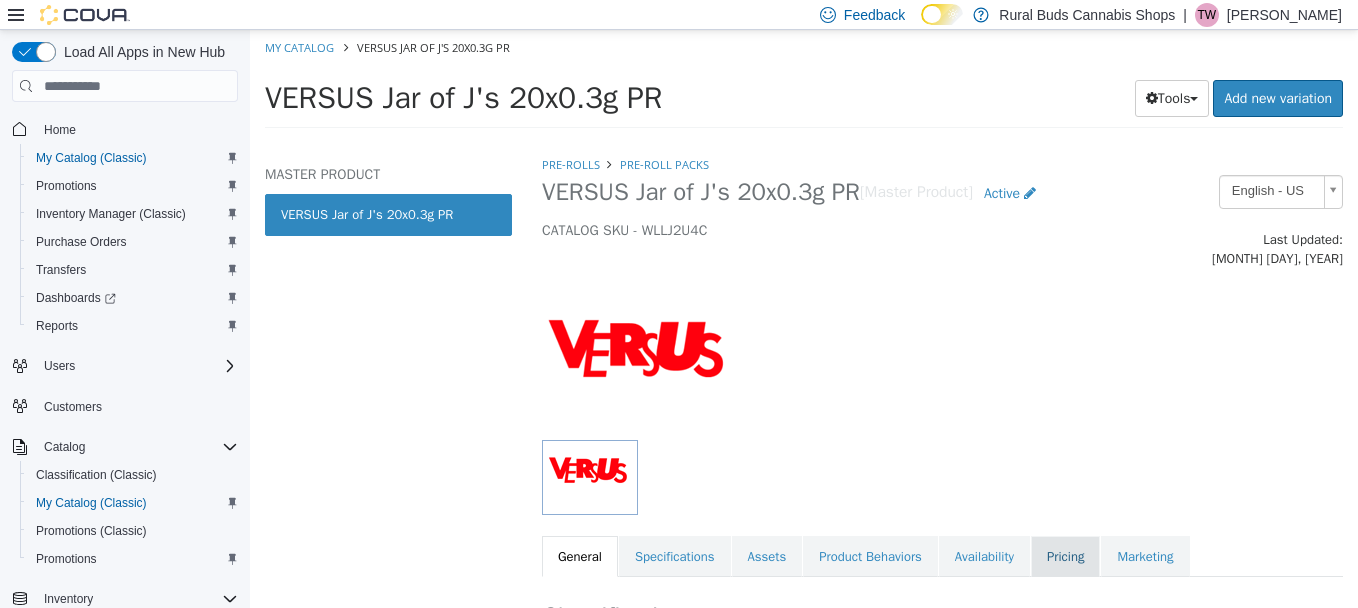 click on "Pricing" at bounding box center (1065, 557) 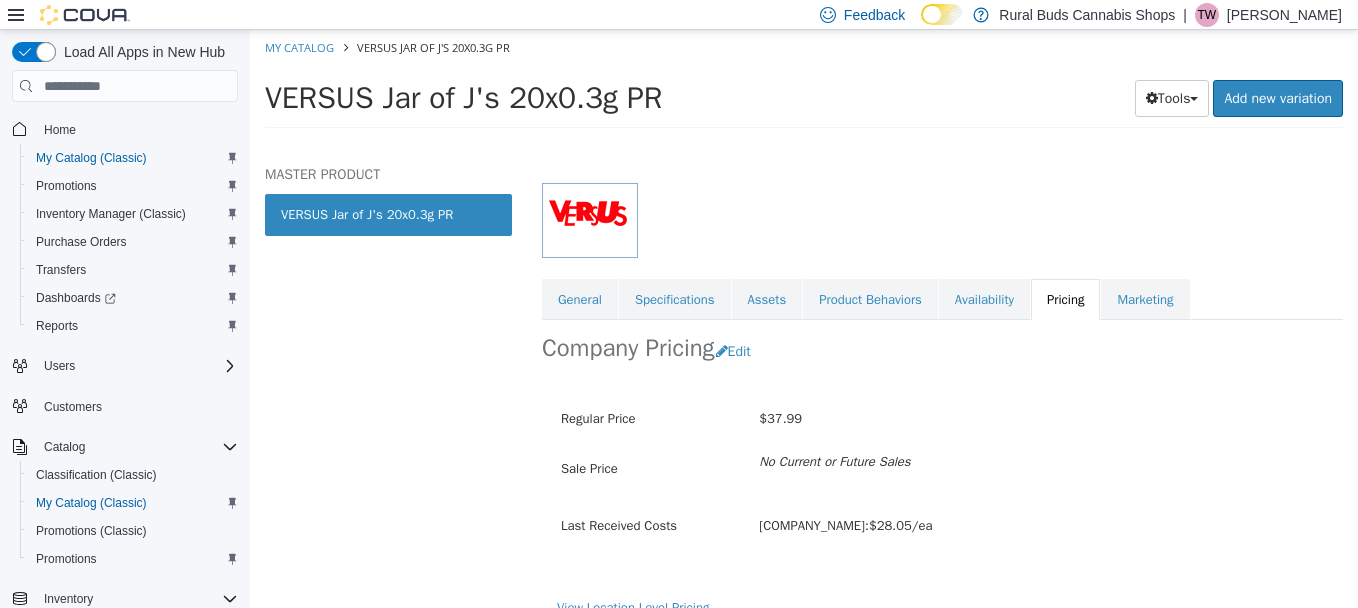 scroll, scrollTop: 264, scrollLeft: 0, axis: vertical 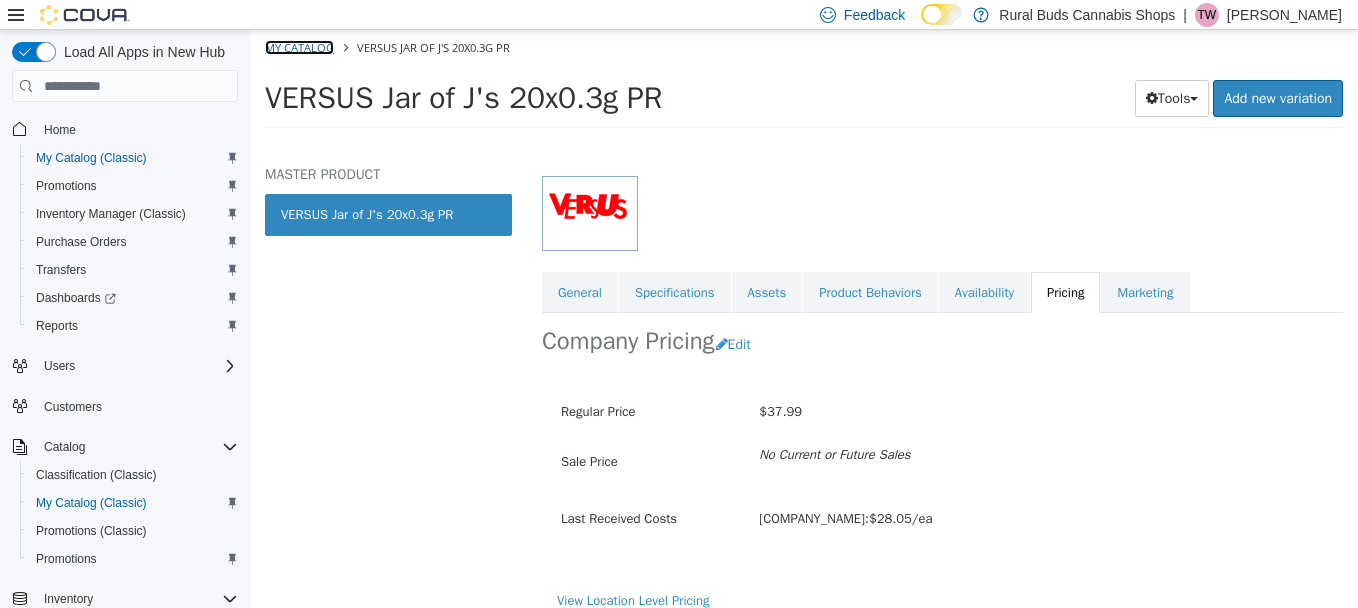 click on "My Catalog" at bounding box center [299, 47] 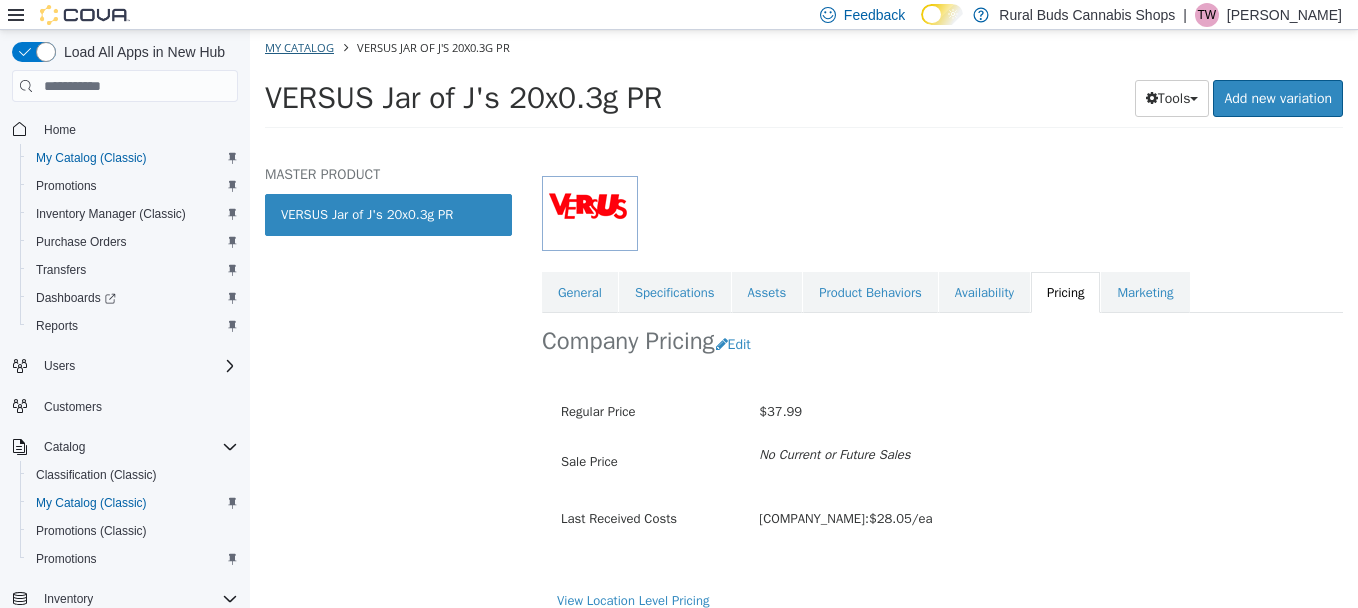 select on "**********" 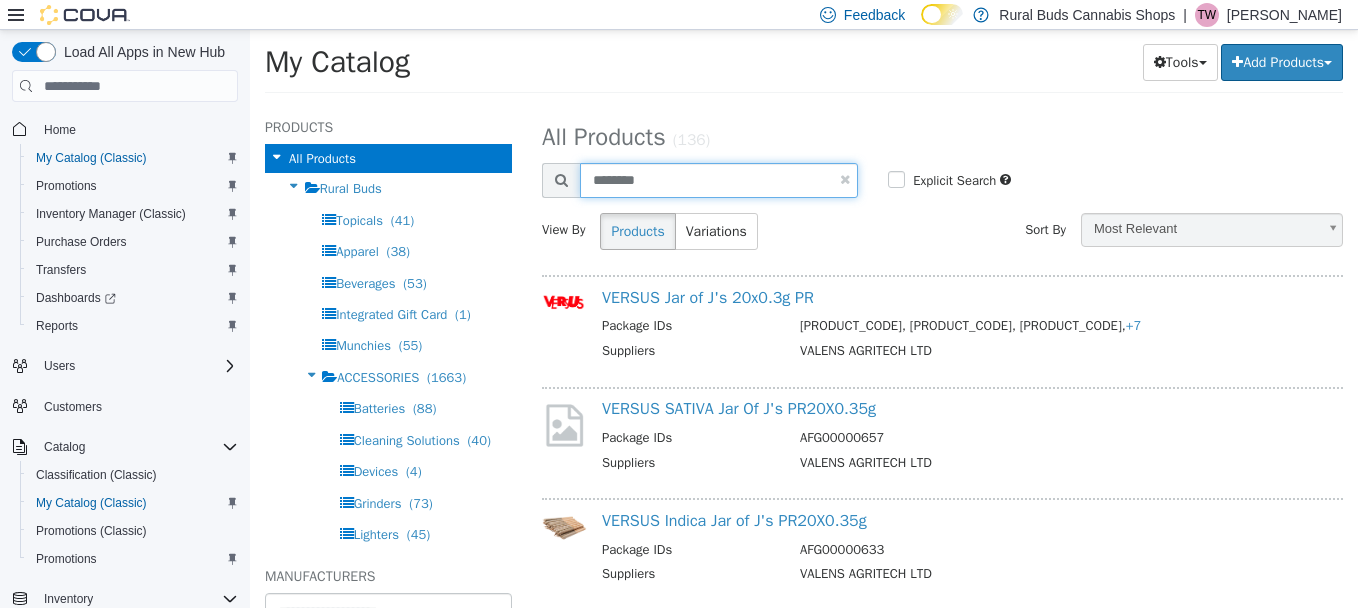 drag, startPoint x: 649, startPoint y: 190, endPoint x: 556, endPoint y: 187, distance: 93.04838 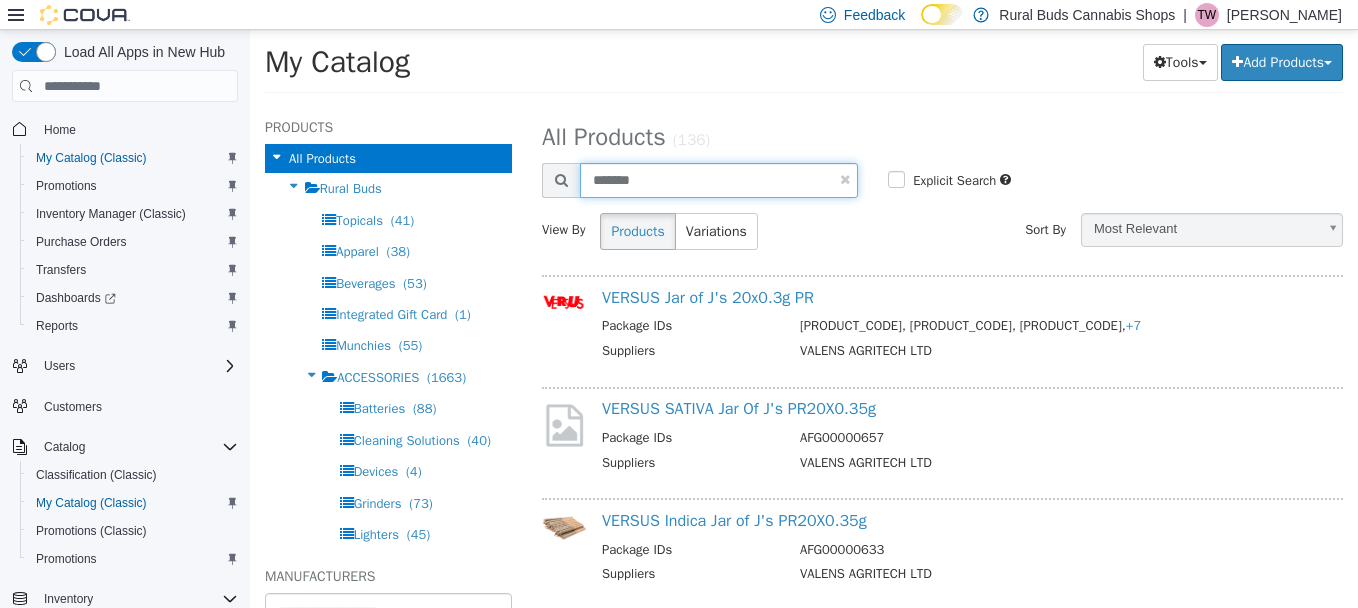 type on "*******" 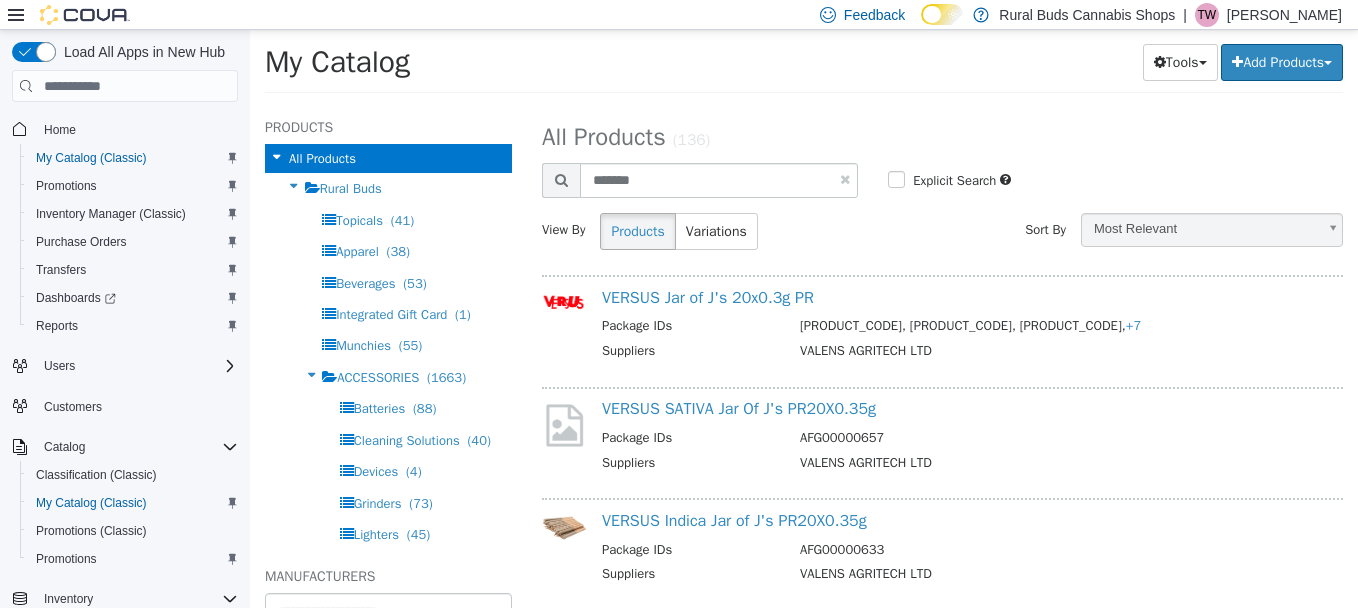 select on "**********" 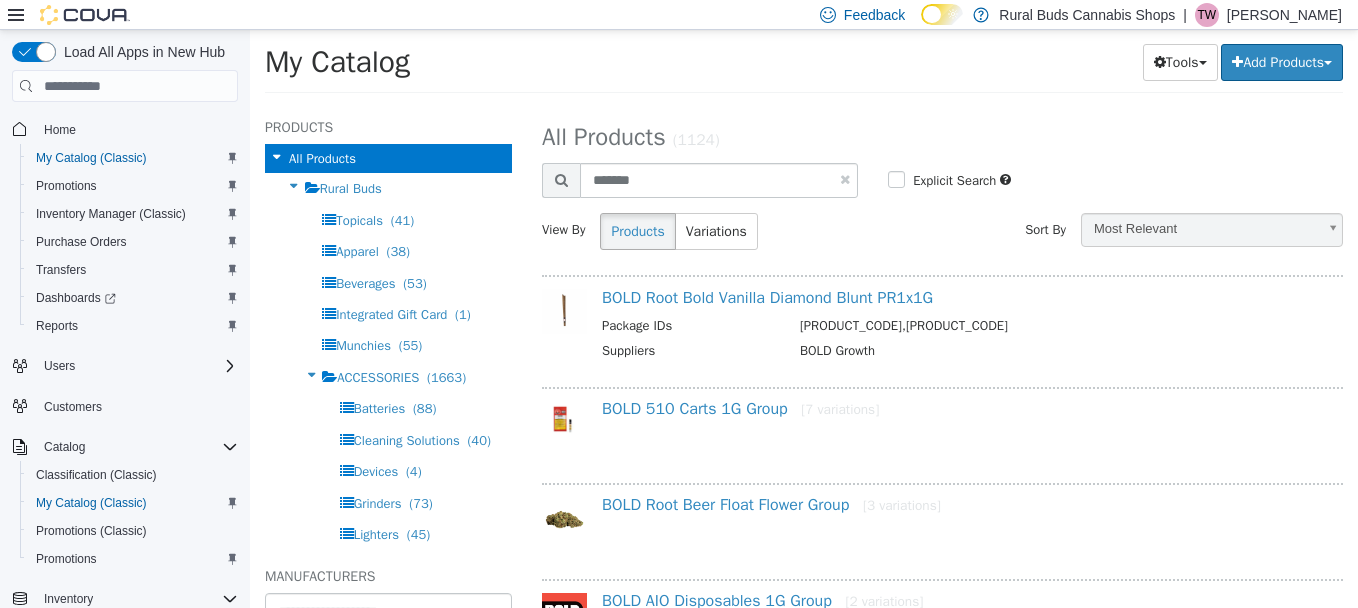 click on "**********" at bounding box center [942, 190] 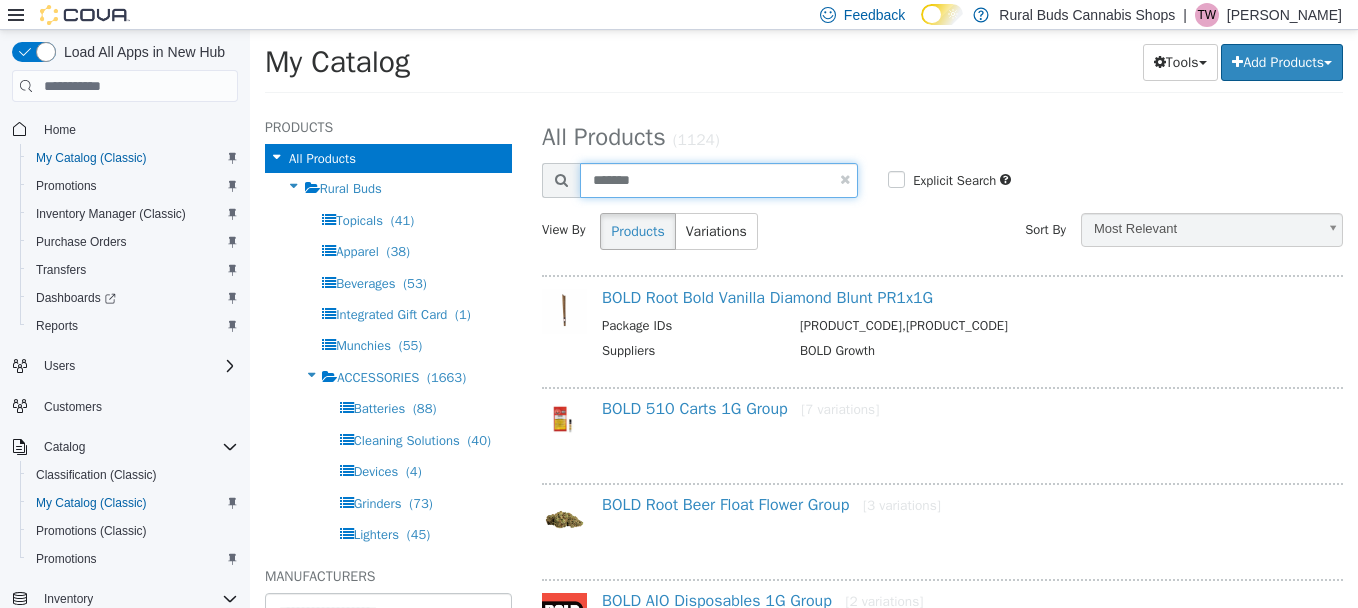 click on "*******" at bounding box center [719, 180] 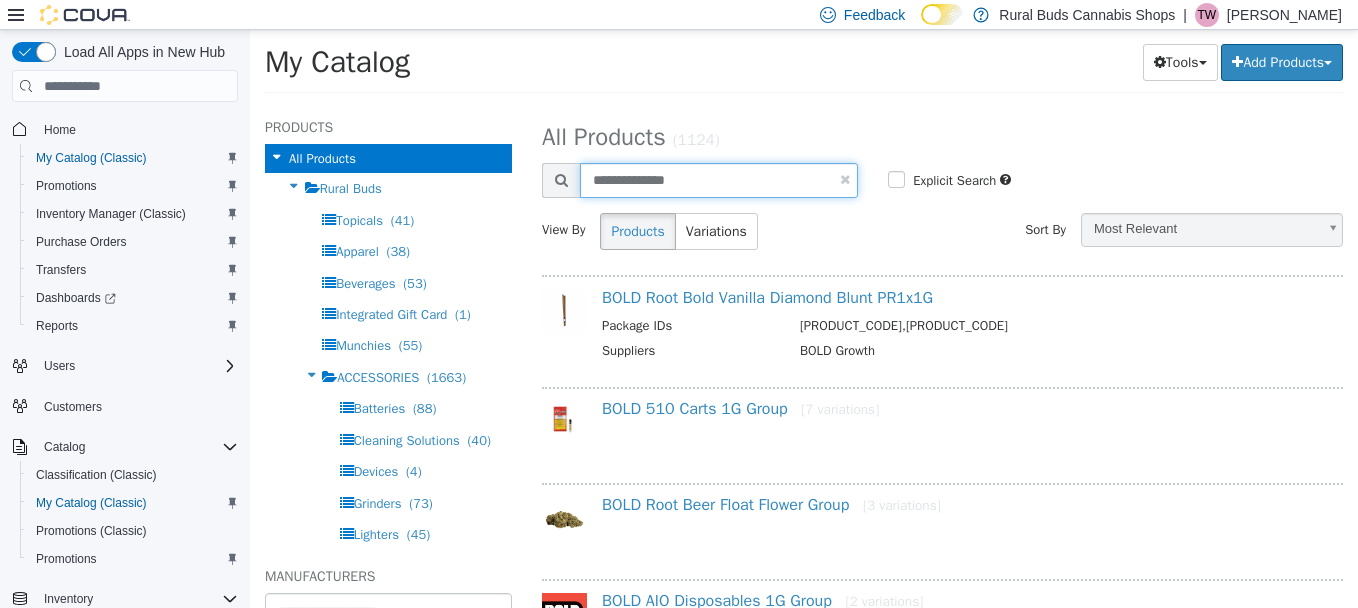 type on "**********" 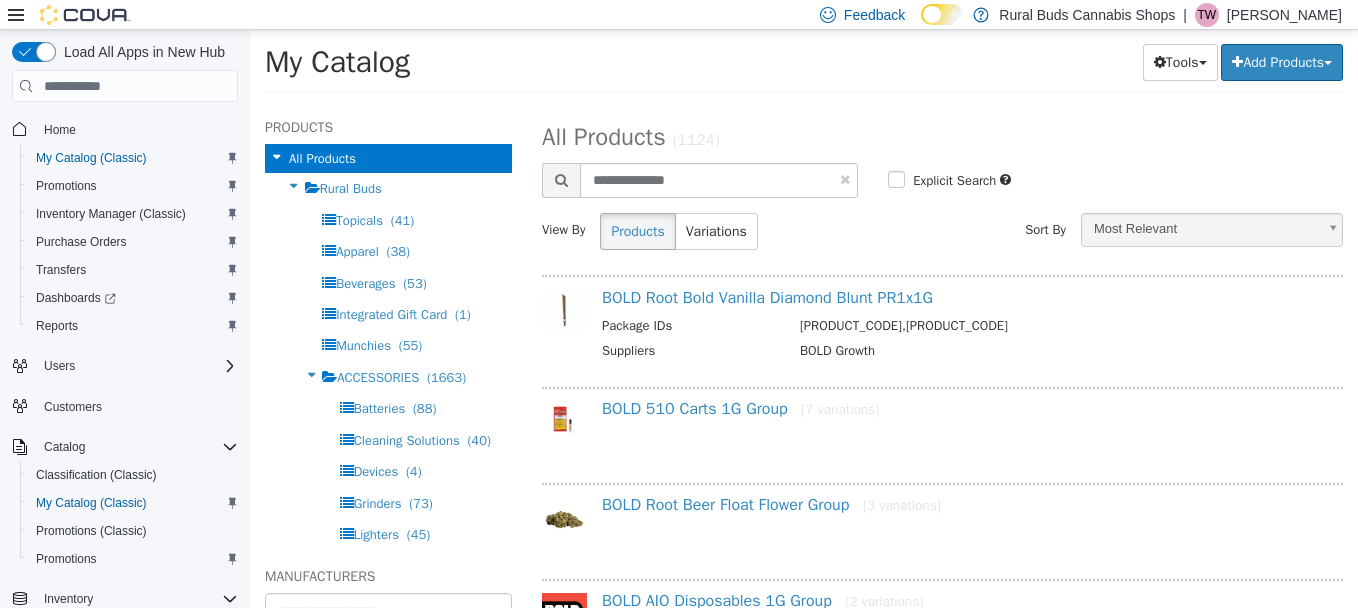 select on "**********" 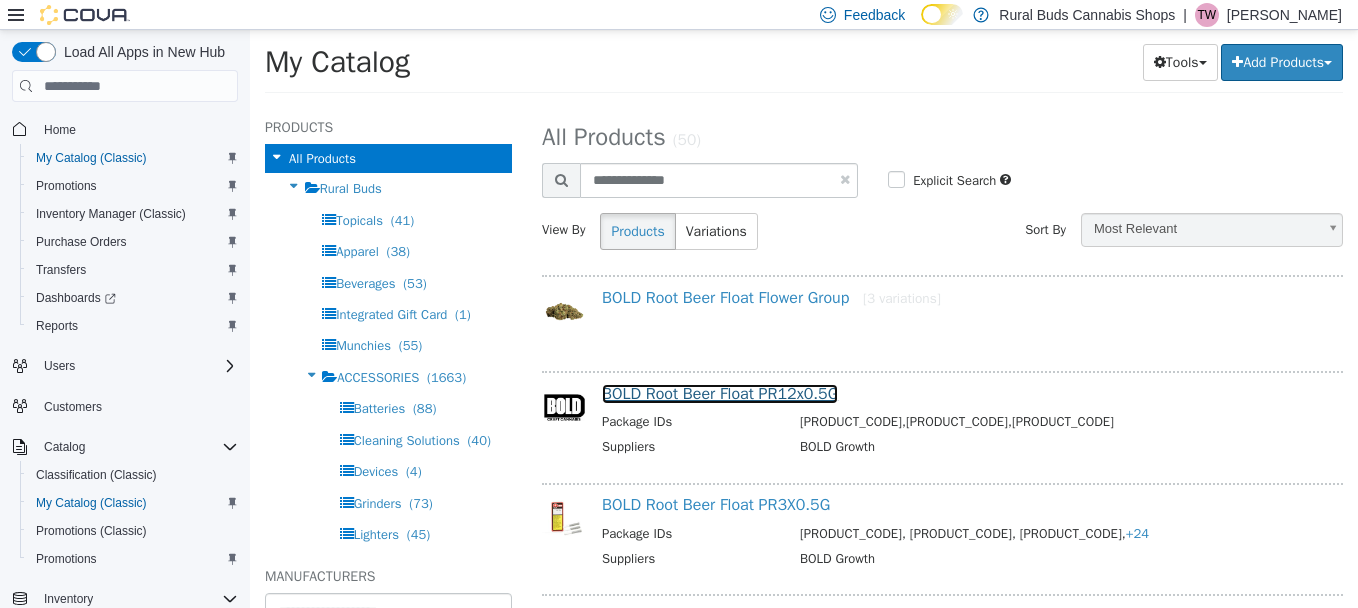 click on "BOLD Root Beer Float PR12x0.5G" at bounding box center [720, 394] 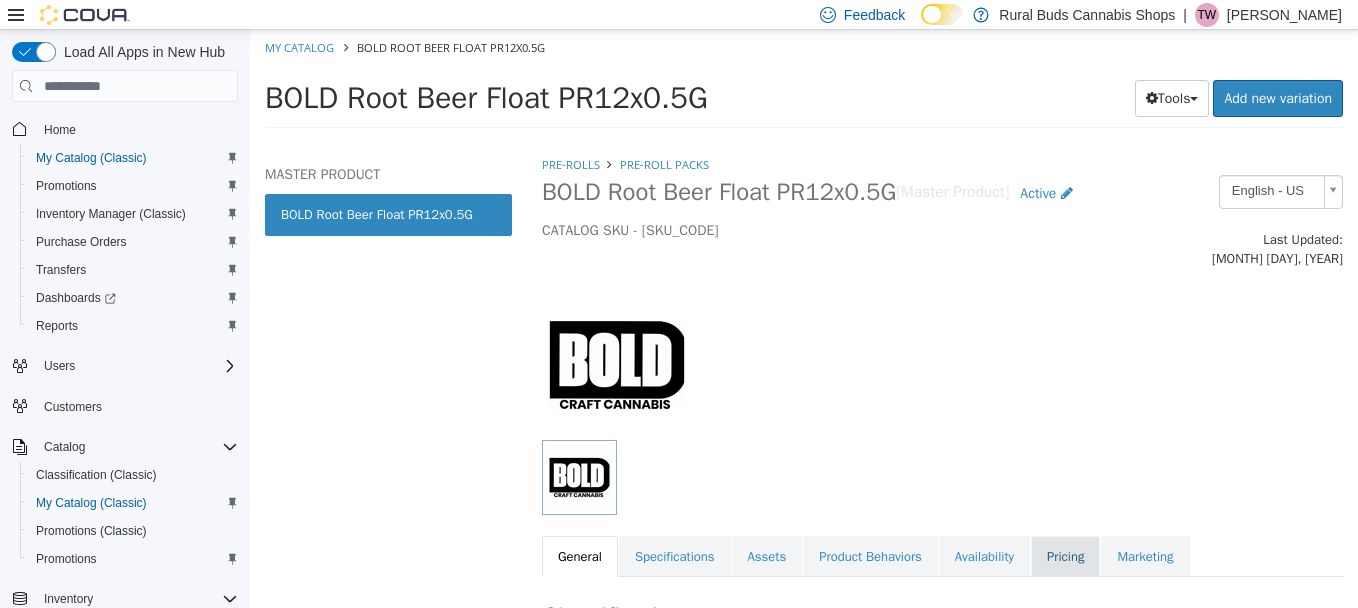 click on "Pricing" at bounding box center (1065, 557) 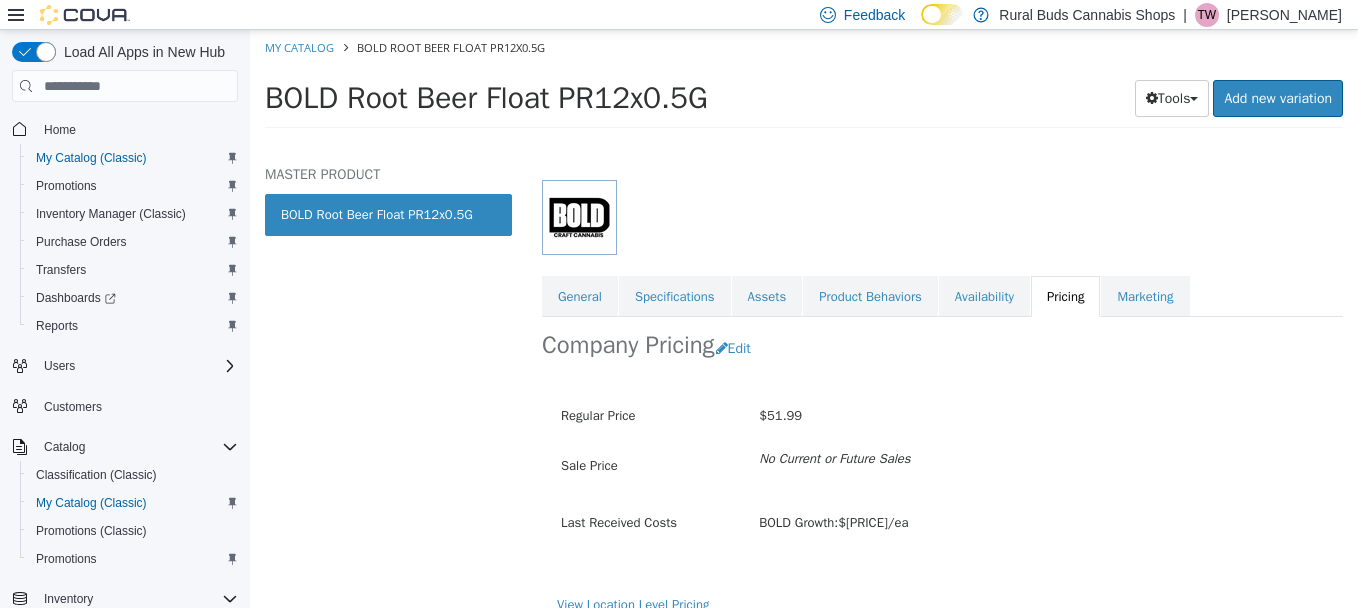scroll, scrollTop: 264, scrollLeft: 0, axis: vertical 